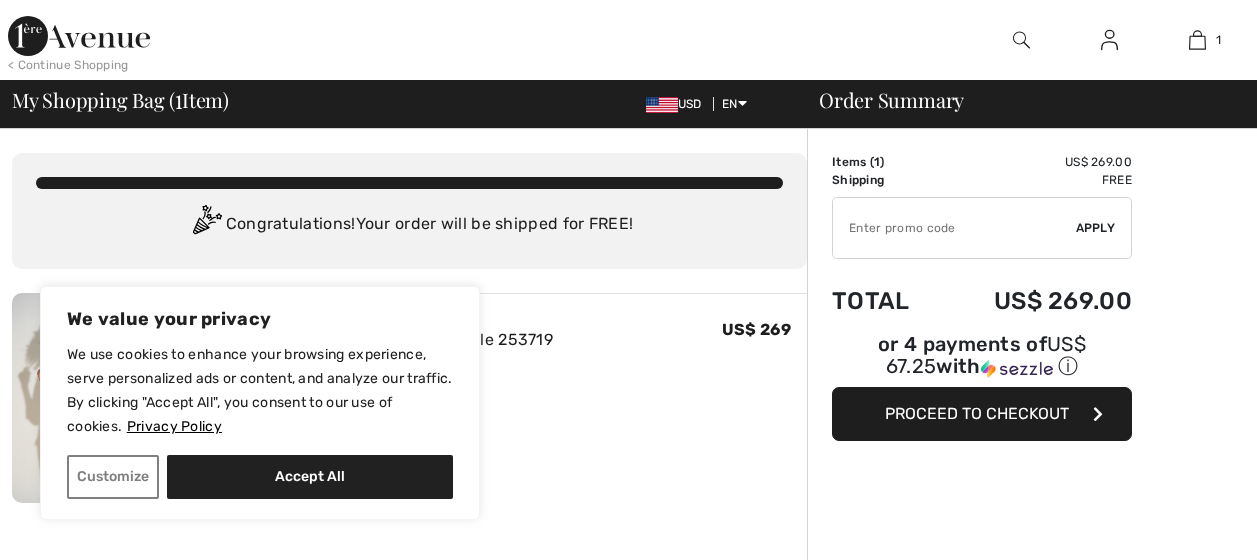 scroll, scrollTop: 0, scrollLeft: 0, axis: both 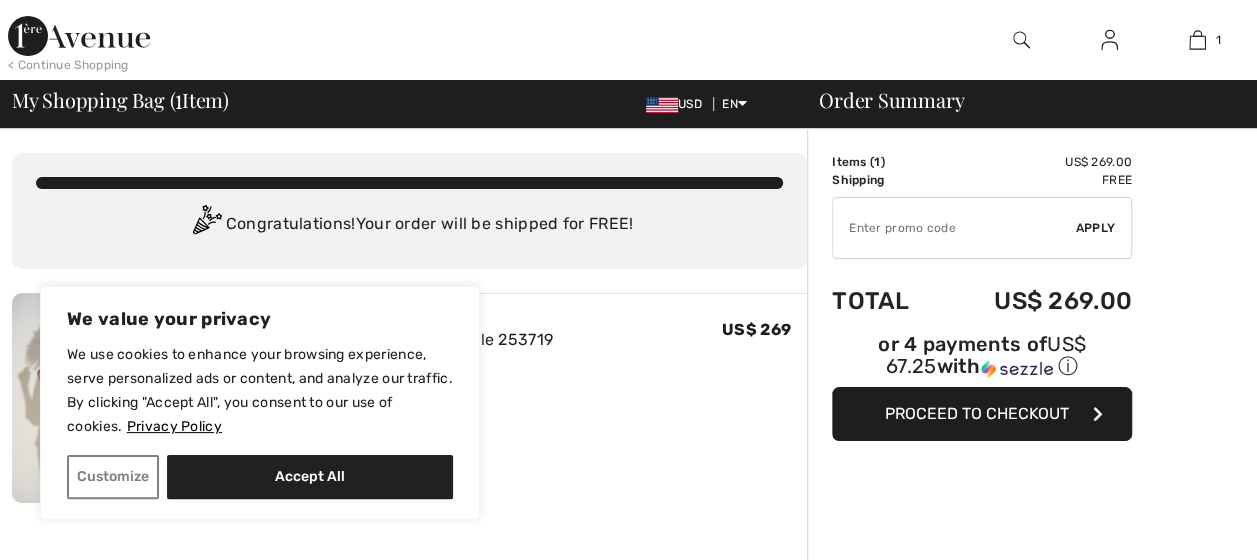 click at bounding box center (1098, 414) 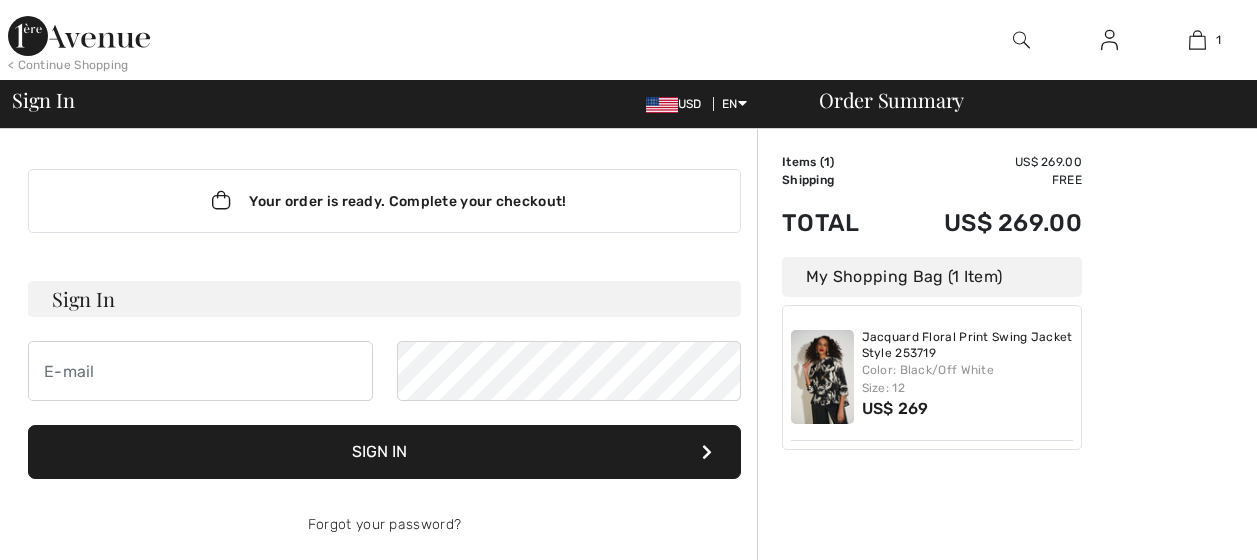 scroll, scrollTop: 0, scrollLeft: 0, axis: both 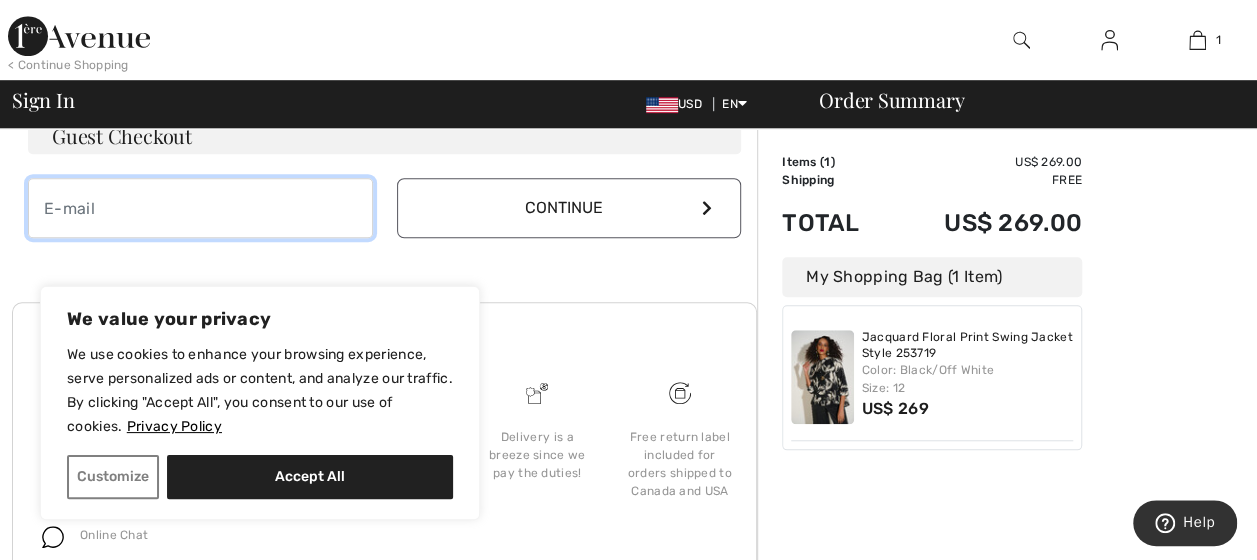 click at bounding box center [200, 208] 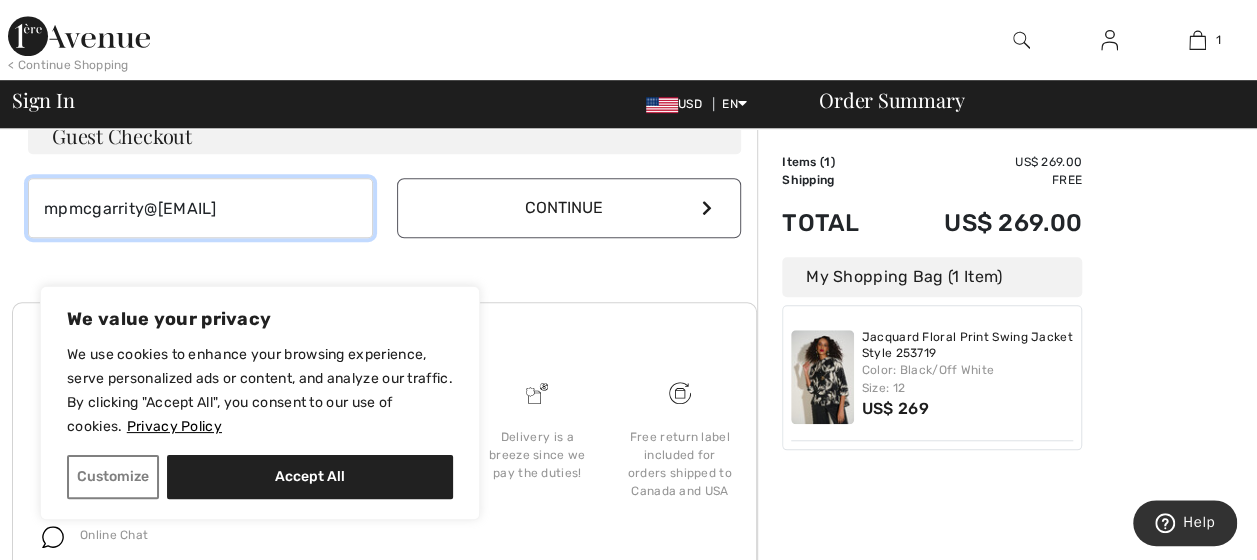 type on "mpmcgarrity@[EMAIL]" 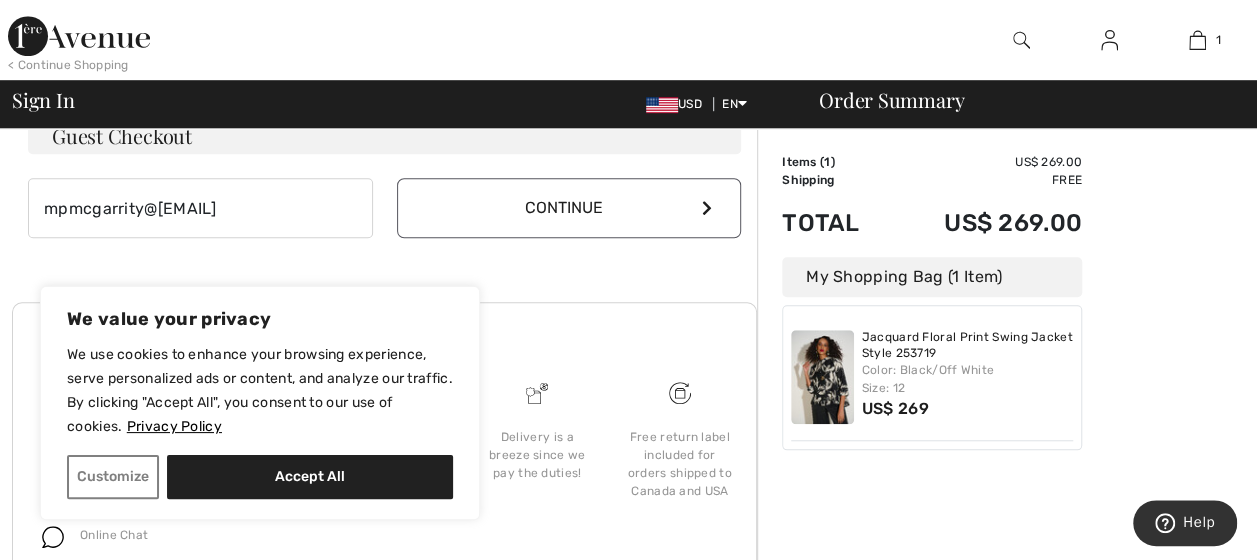 click at bounding box center [707, 208] 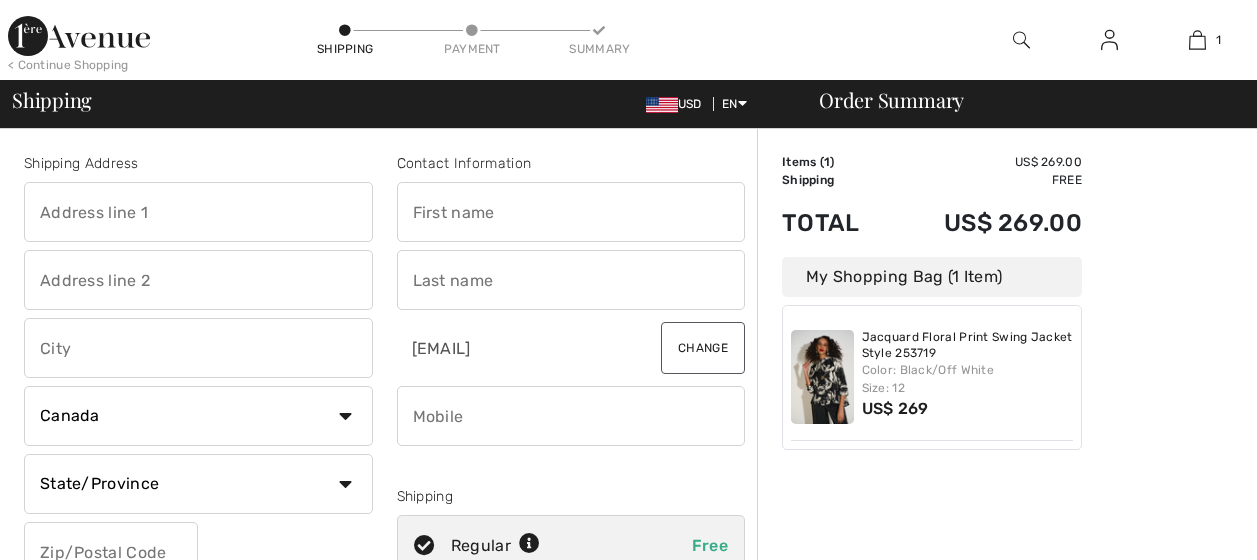 scroll, scrollTop: 0, scrollLeft: 0, axis: both 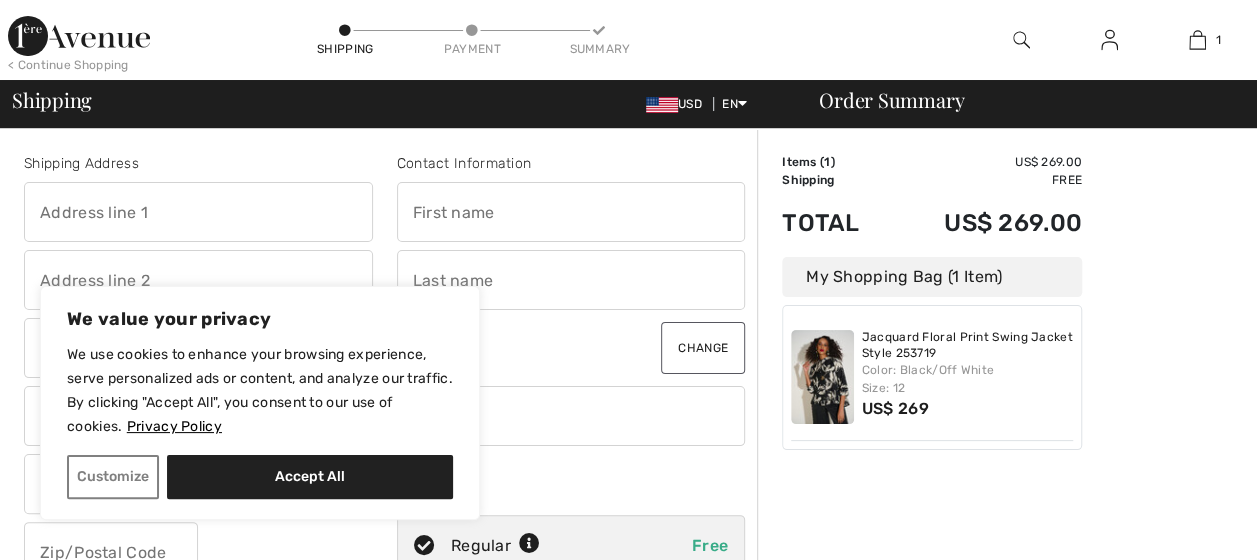 click at bounding box center [198, 212] 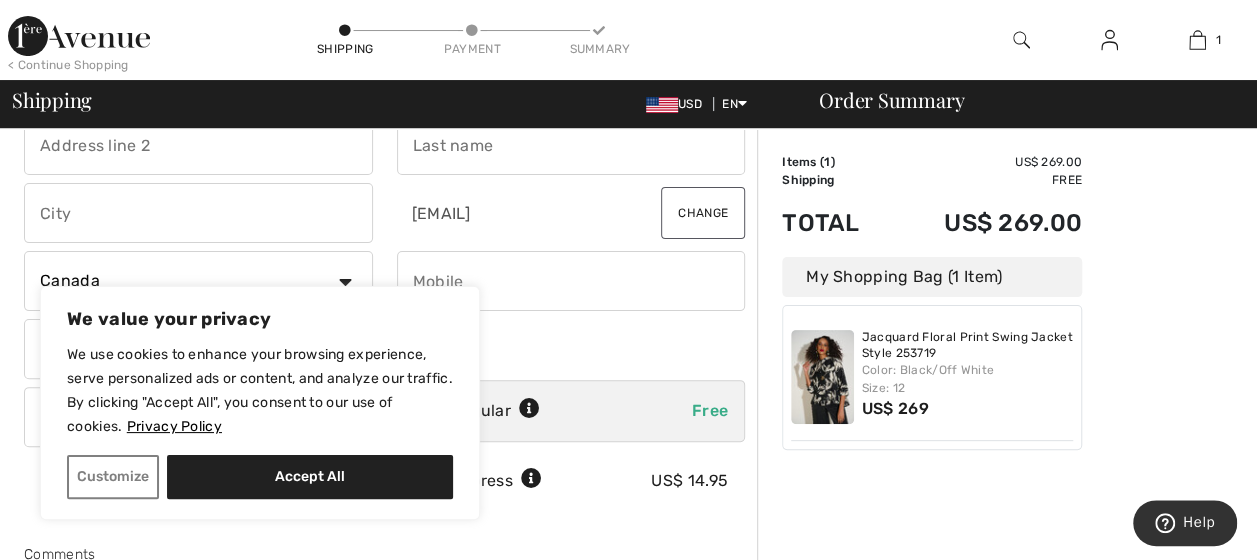 scroll, scrollTop: 138, scrollLeft: 0, axis: vertical 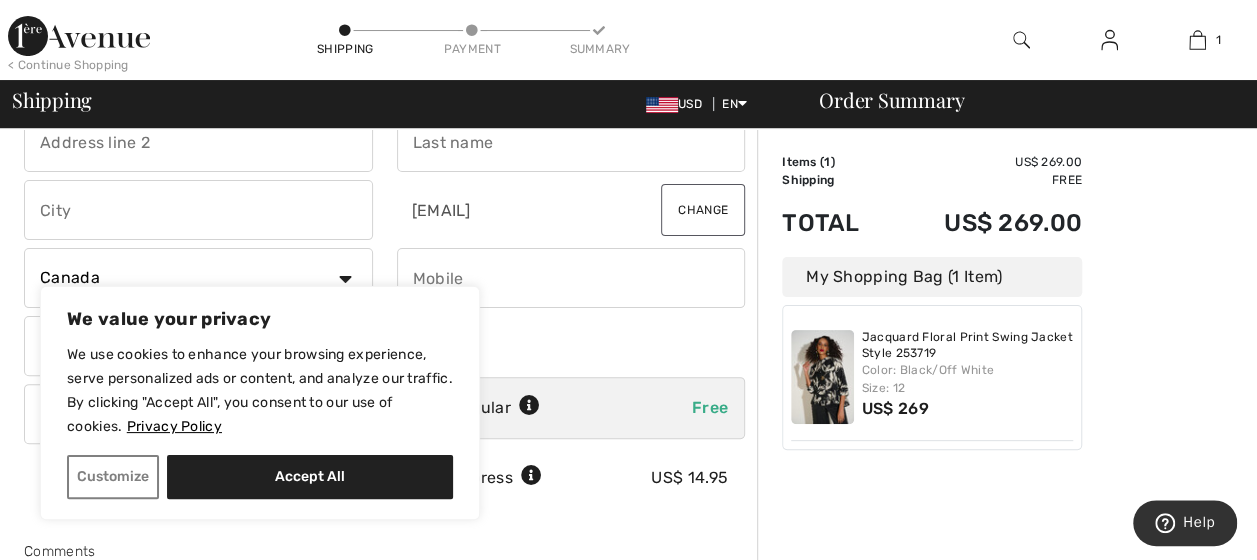 type on "[STREET_FRAGMENT]" 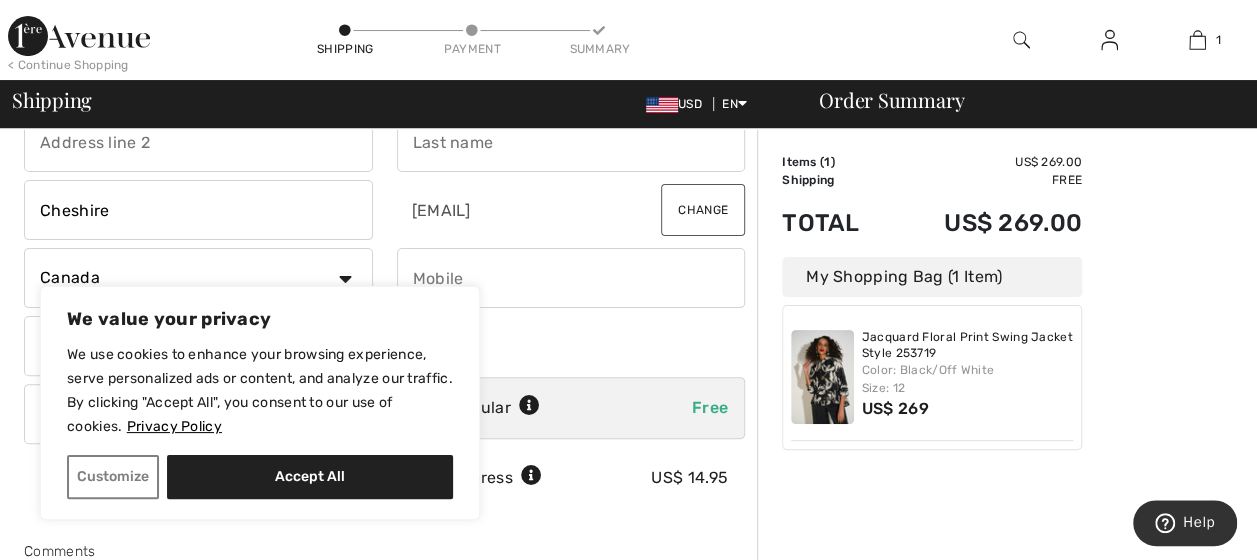 type on "Cheshire" 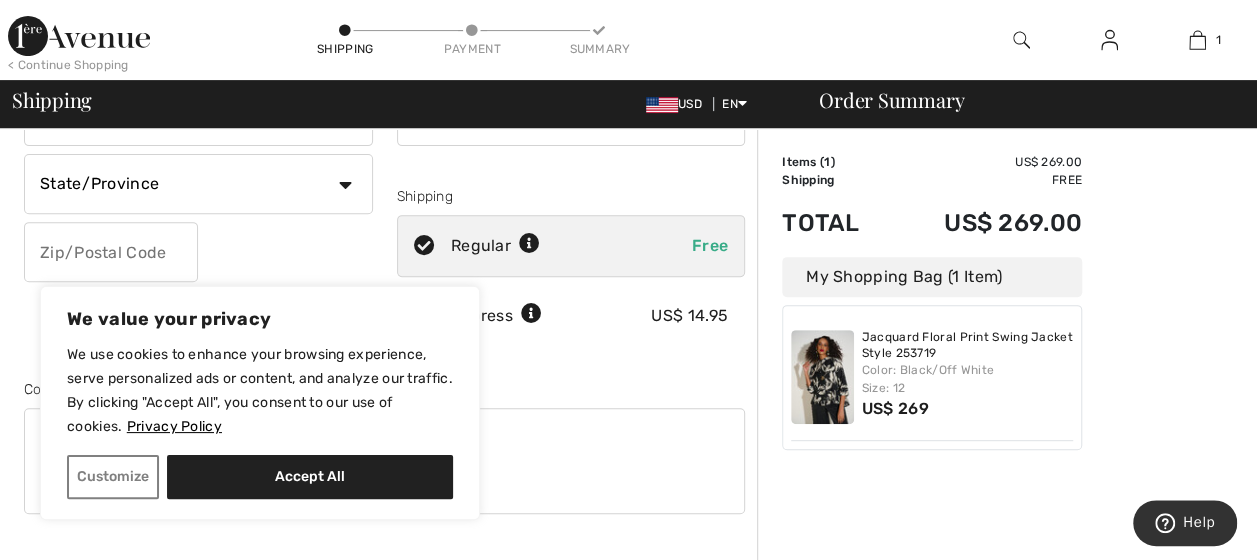 scroll, scrollTop: 304, scrollLeft: 0, axis: vertical 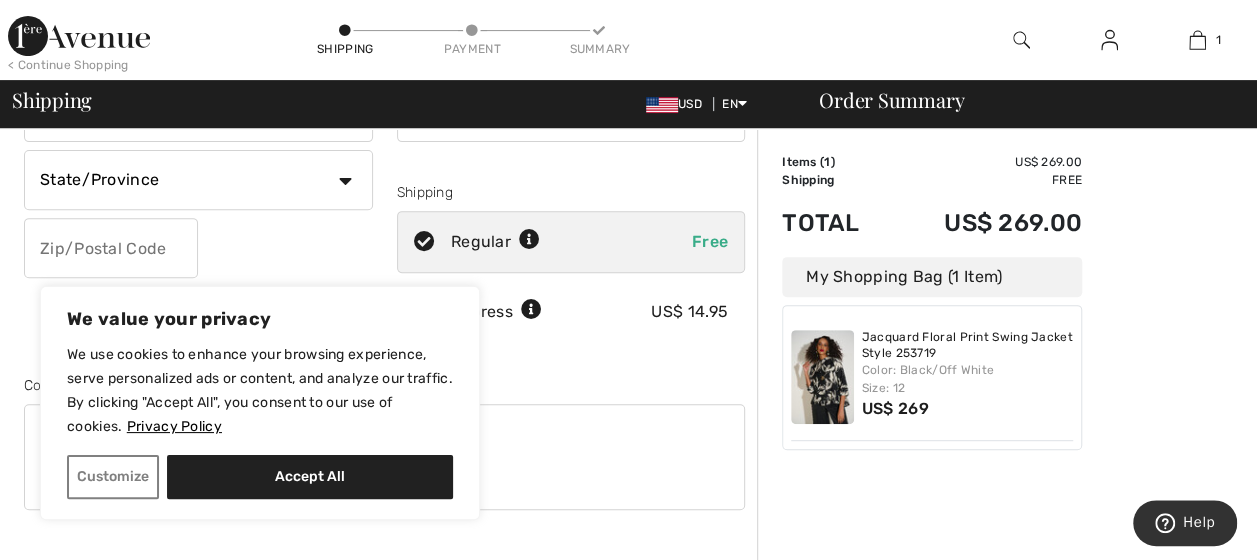 click on "State/Province
Alabama
Alaska
American Samoa
Arizona
Arkansas
California
Colorado
Connecticut
D.C.
Delaware
Florida
Georgia
Guam
Hawaii
Idaho
Illinois
Indiana
Iowa
Kansas
Kentucky
Louisiana
Maine
Marianas
Marshall Islands
Maryland
Massachusetts
Michigan
Micronesia
Minnesota
Mississippi
Missouri
Montana
Nebraska
Nevada
New Hampshire
New Jersey
New Mexico
New York
North Carolina
North Dakota
Ohio
Oklahoma
Oregon
Palau
Pennsylvania
Puerto Rico
Rhode Island
South Carolina
Texas" at bounding box center (198, 180) 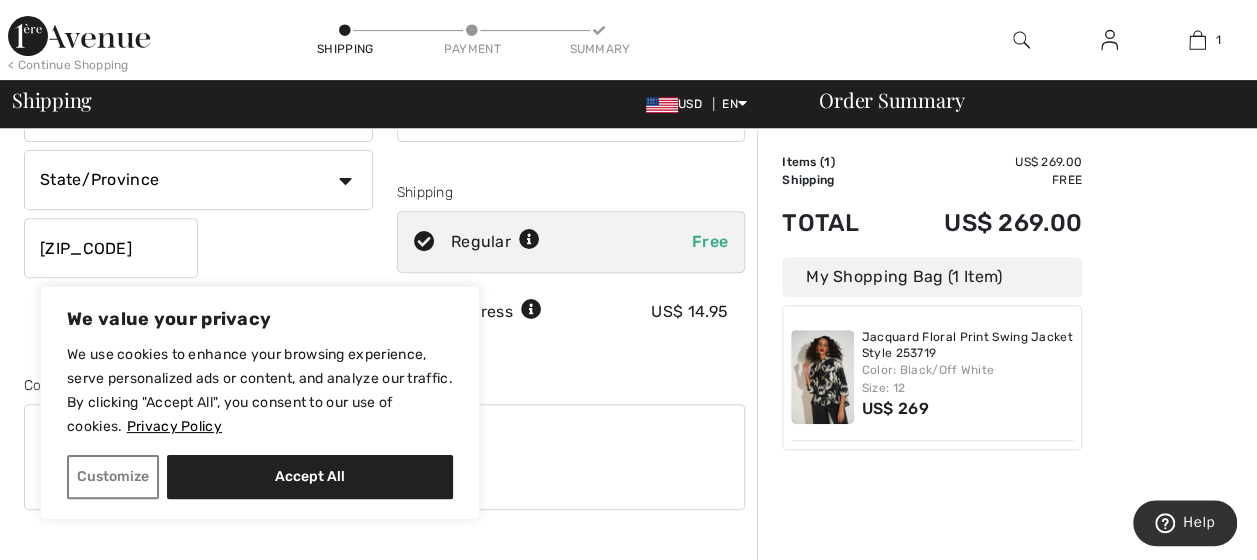 type on "[ZIP_CODE]" 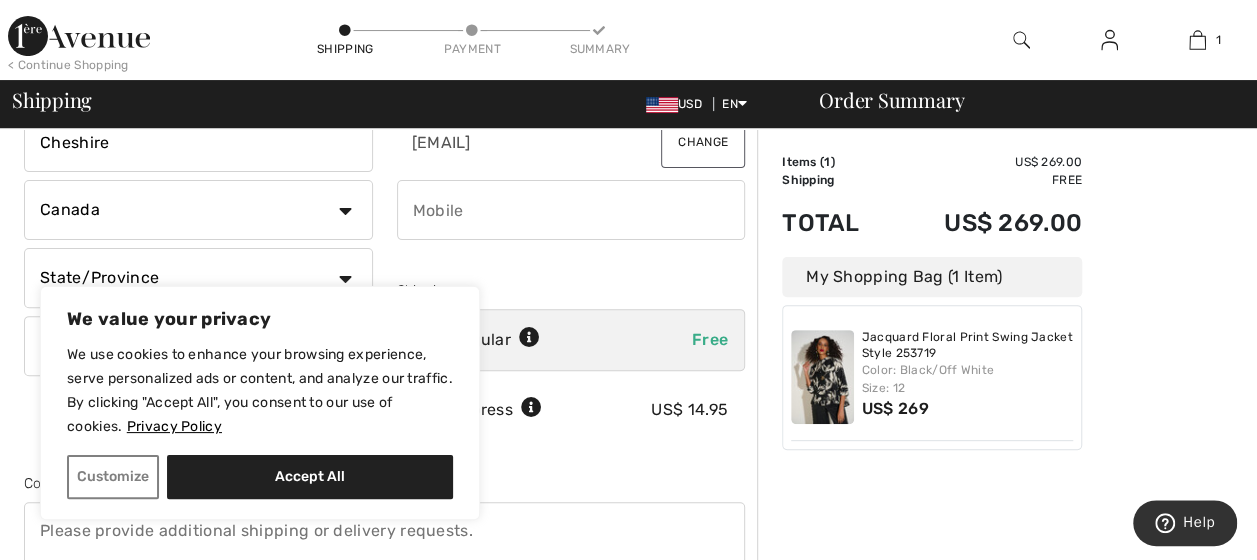 scroll, scrollTop: 208, scrollLeft: 0, axis: vertical 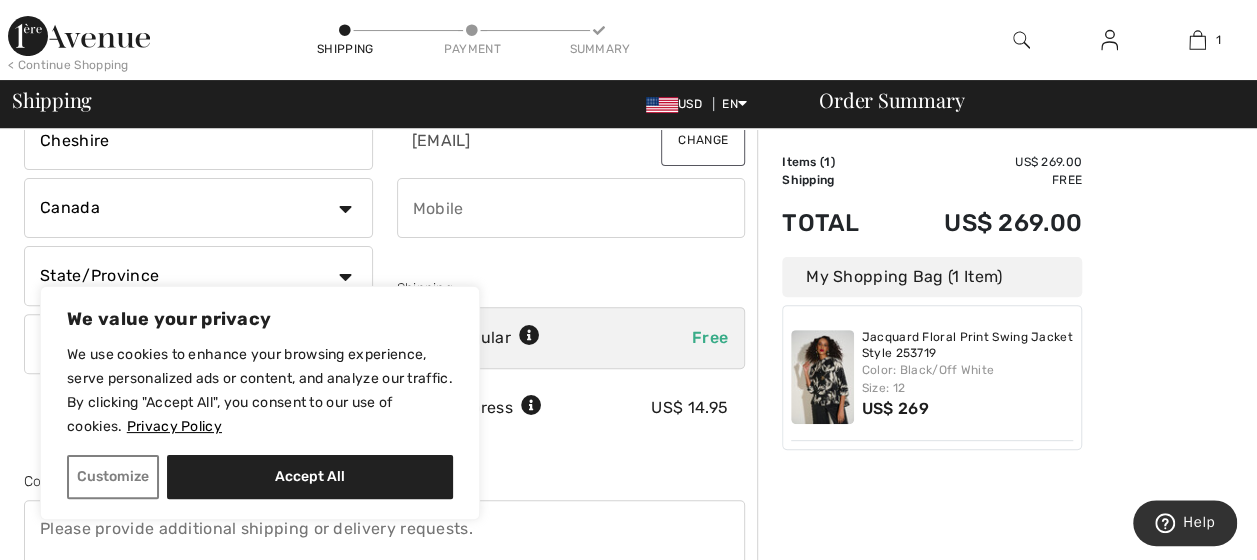 click at bounding box center [571, 208] 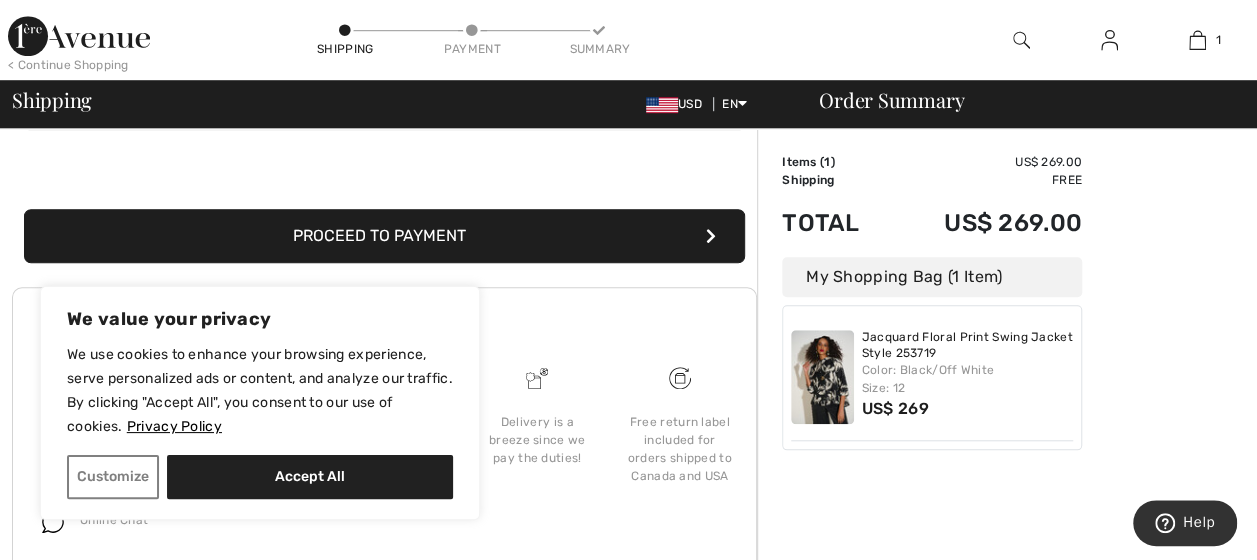 scroll, scrollTop: 688, scrollLeft: 0, axis: vertical 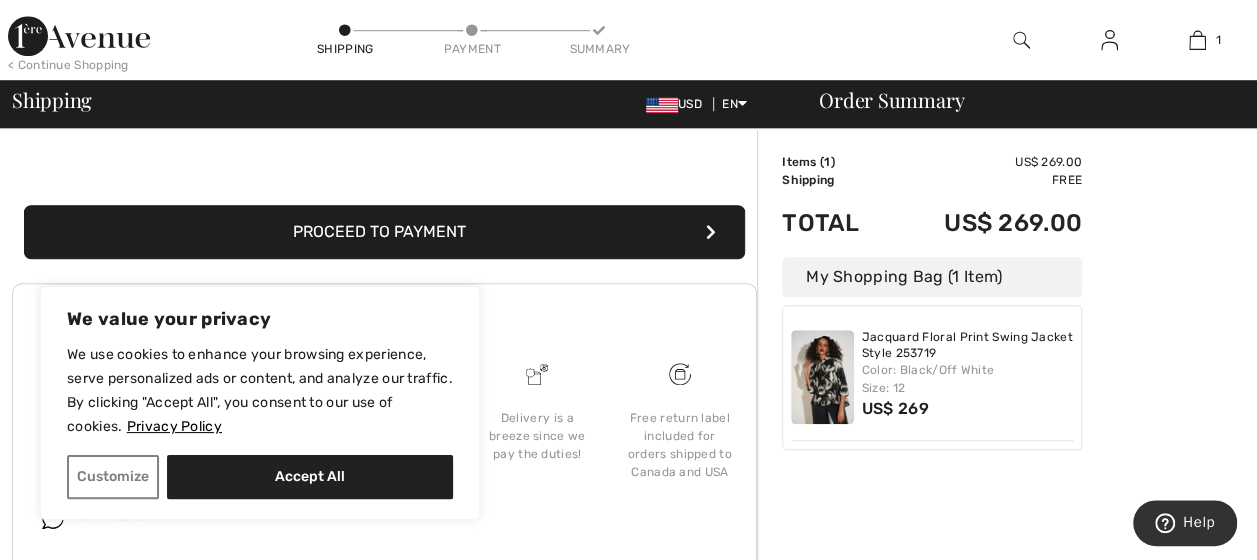 type on "[PHONE_FRAGMENT]" 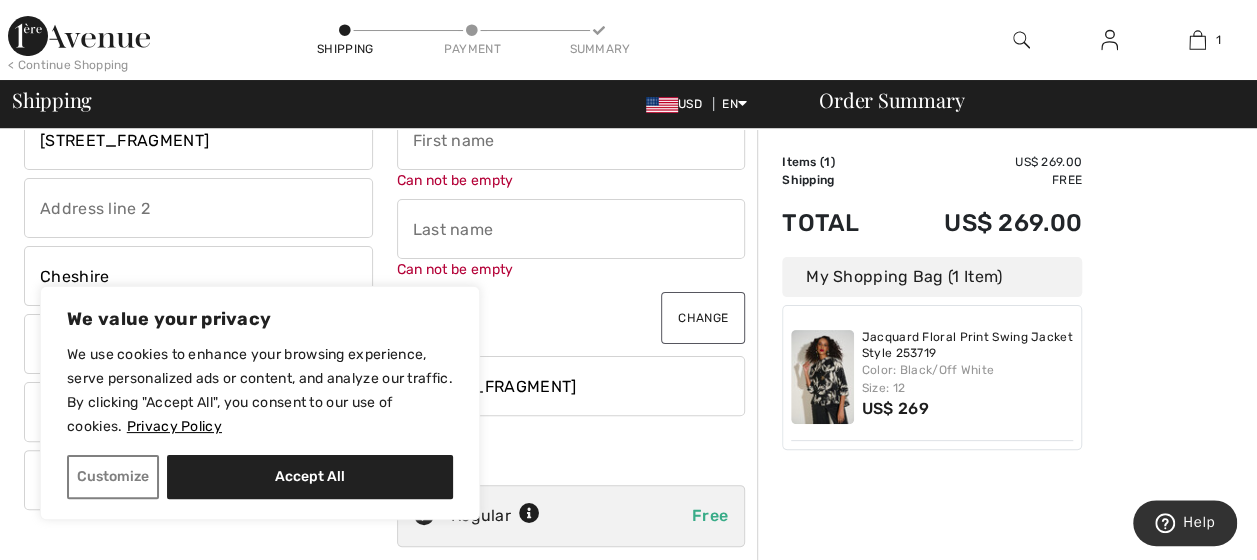 scroll, scrollTop: 21, scrollLeft: 0, axis: vertical 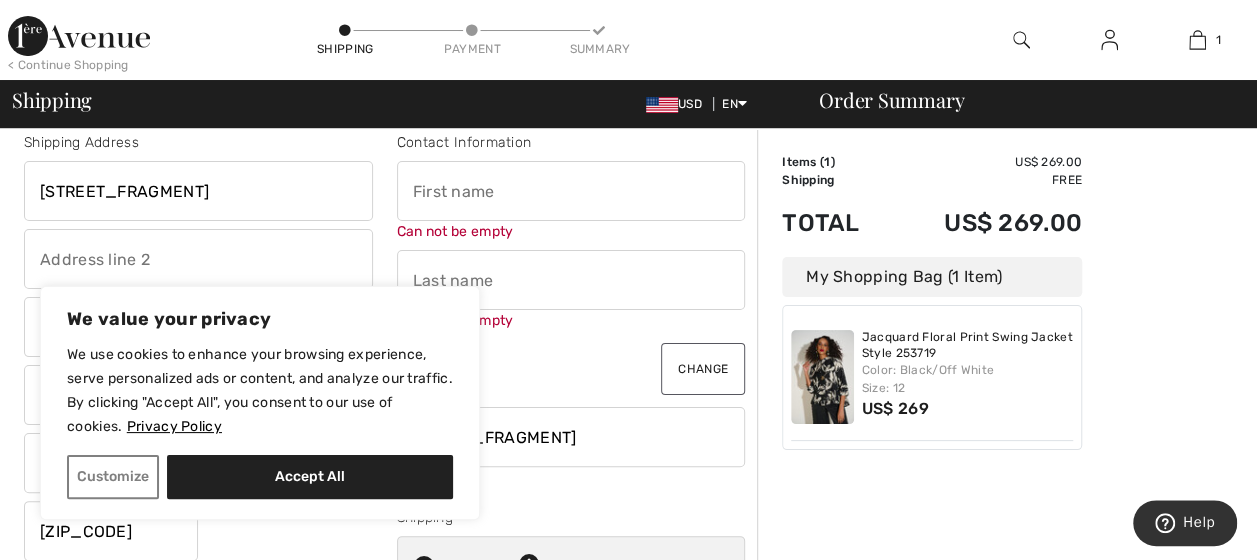 click at bounding box center (571, 191) 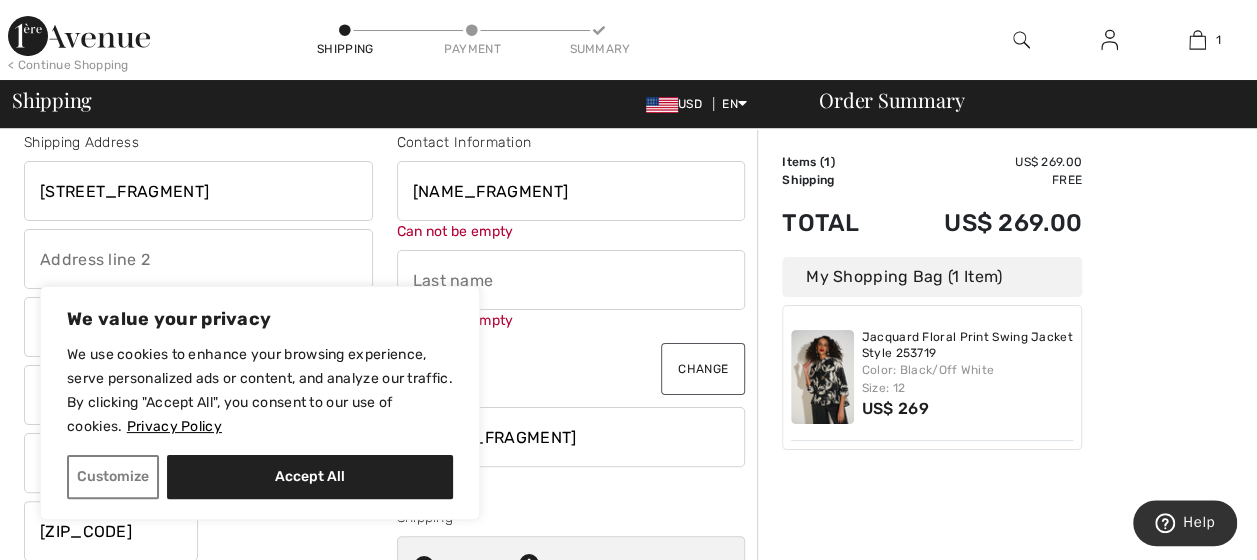 type on "[NAME_FRAGMENT]" 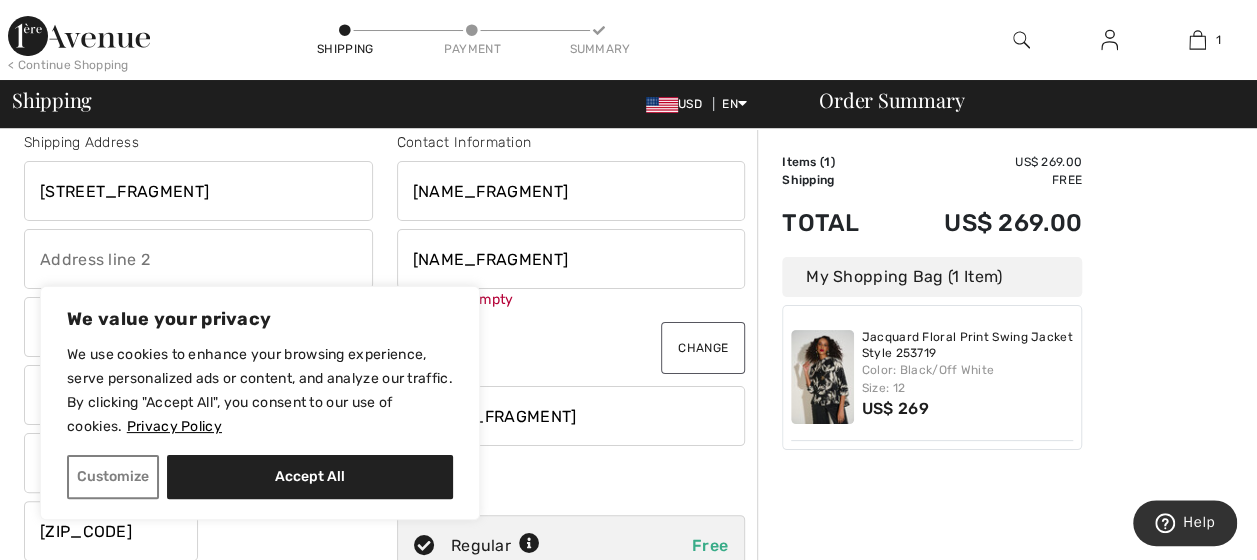 type on "[NAME_FRAGMENT]" 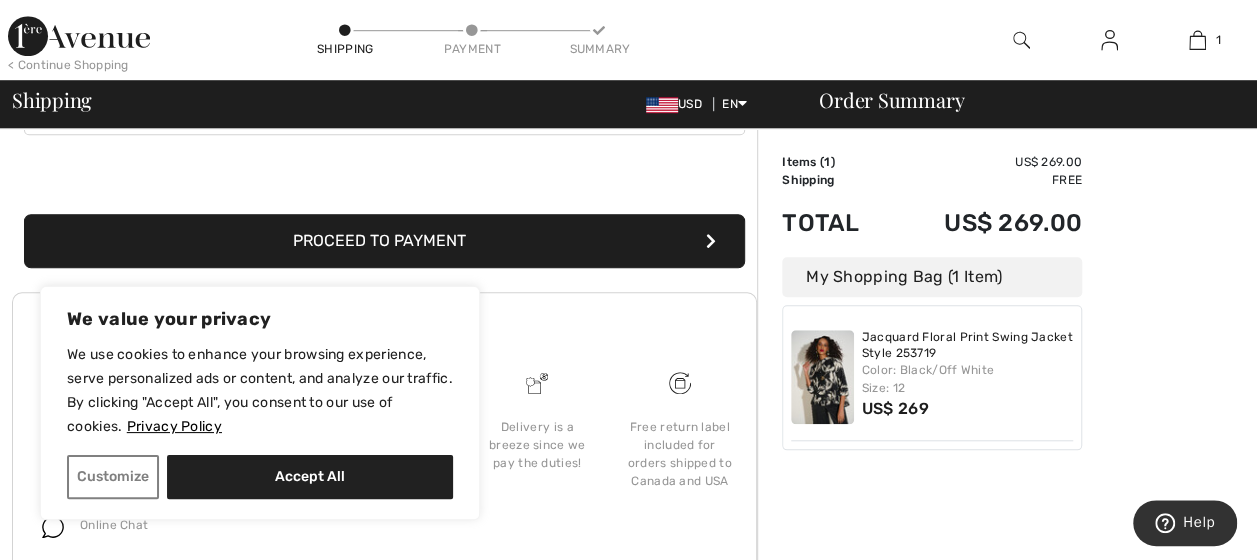 scroll, scrollTop: 681, scrollLeft: 0, axis: vertical 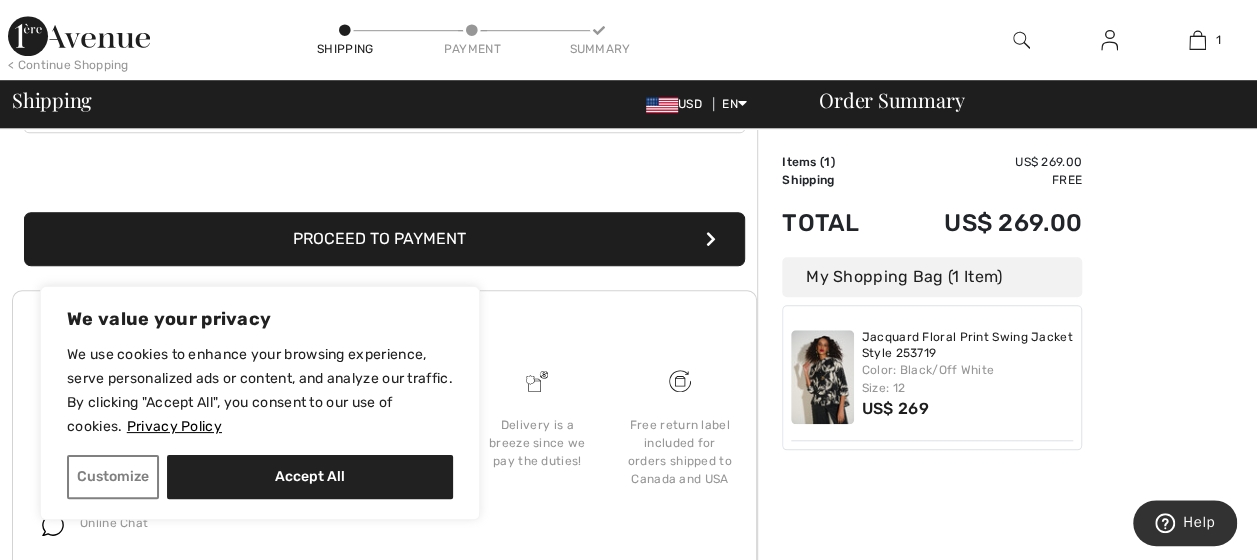click at bounding box center (711, 239) 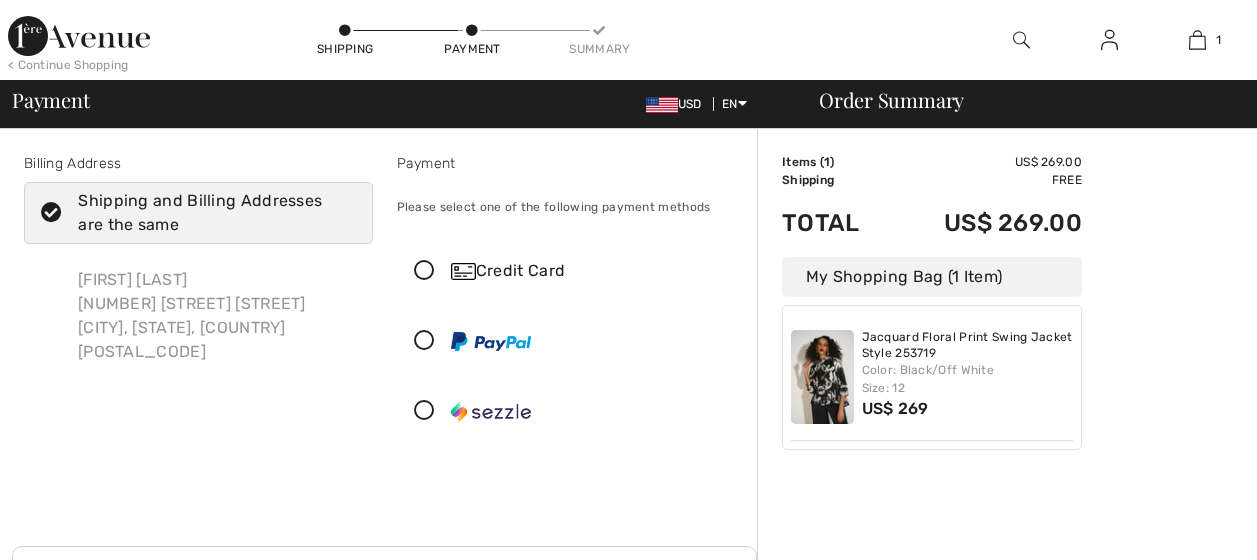 scroll, scrollTop: 0, scrollLeft: 0, axis: both 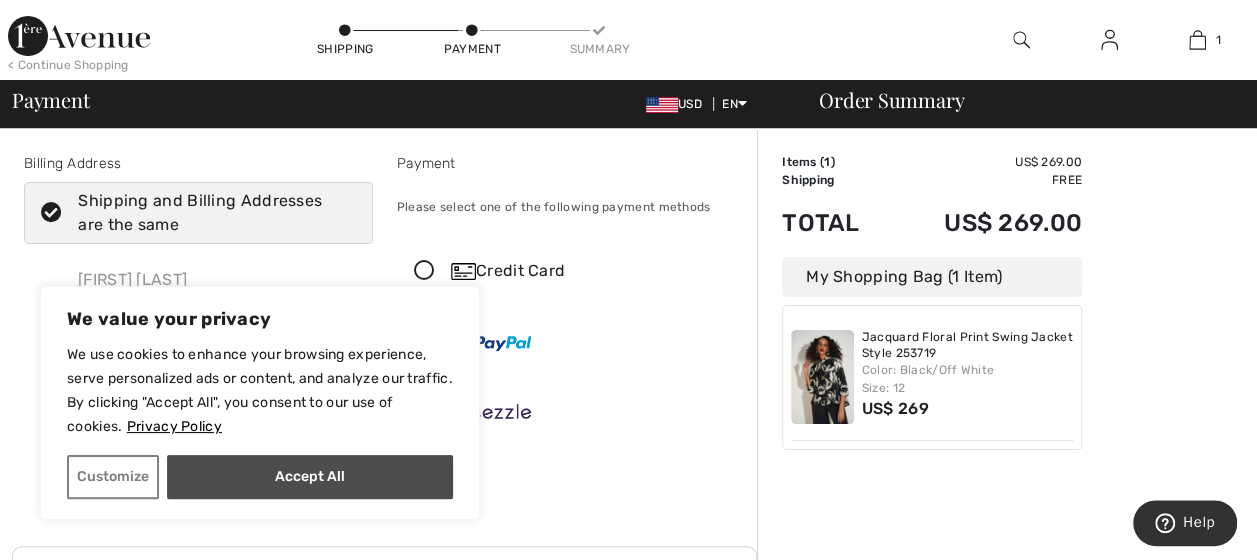 click on "Accept All" at bounding box center [310, 477] 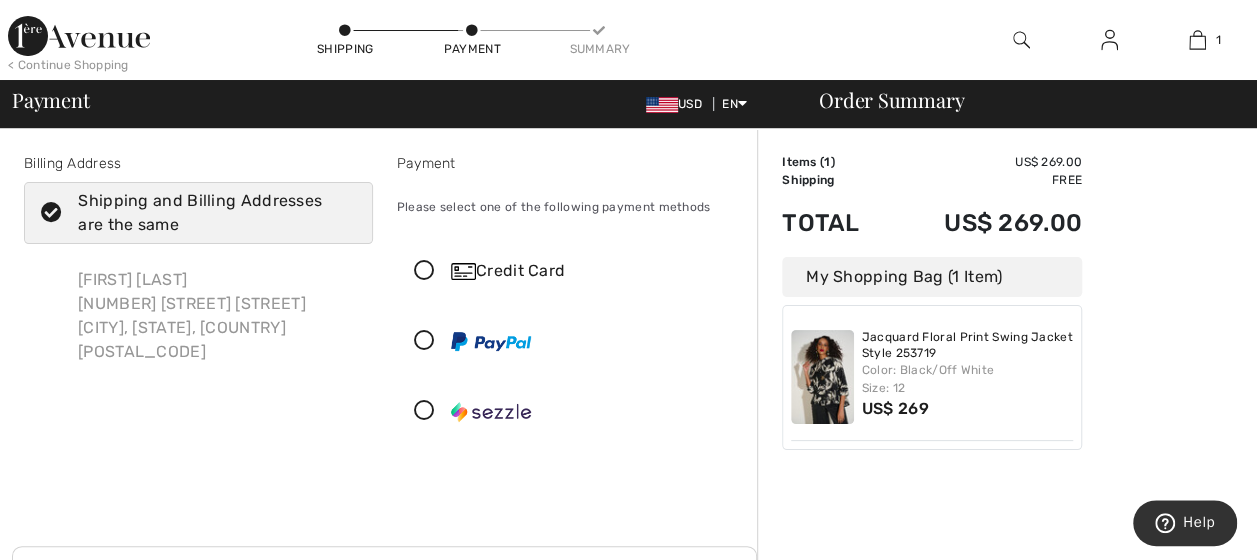 checkbox on "true" 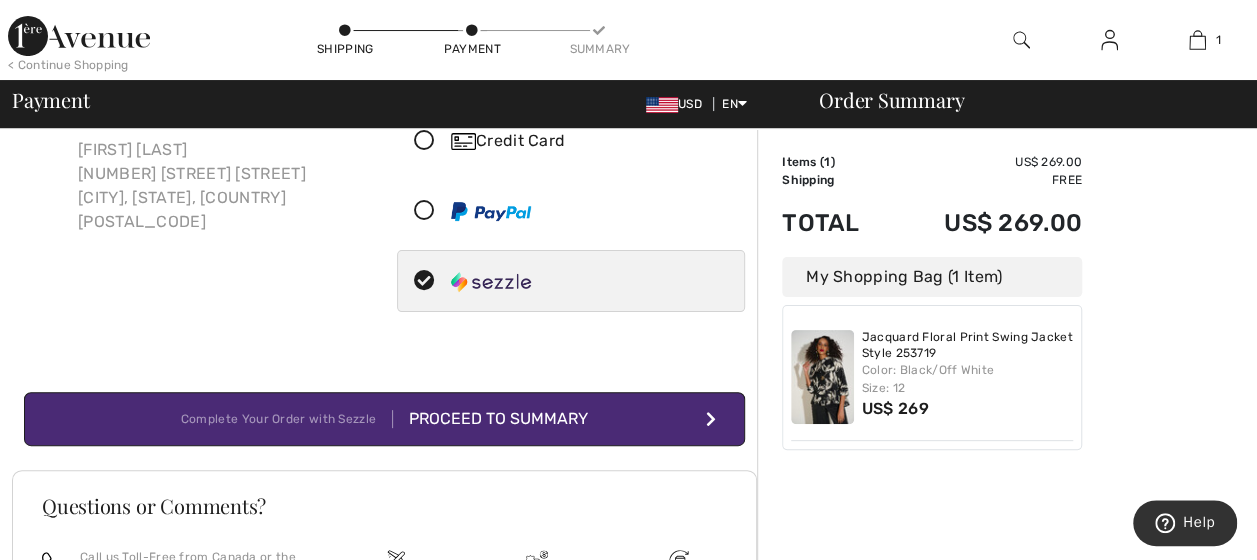 scroll, scrollTop: 132, scrollLeft: 0, axis: vertical 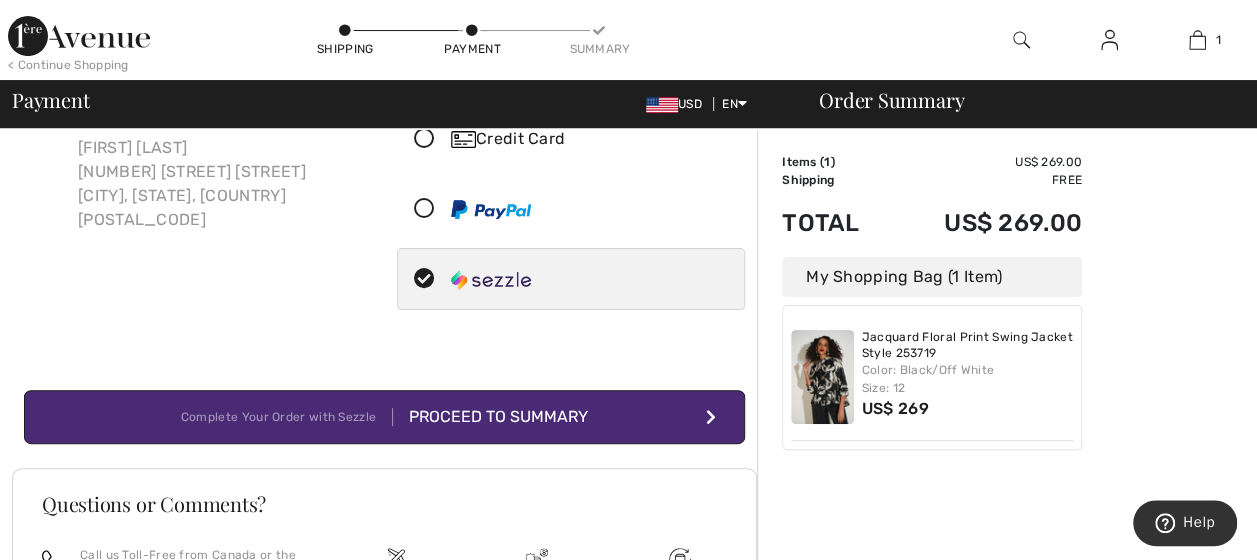 click at bounding box center (711, 417) 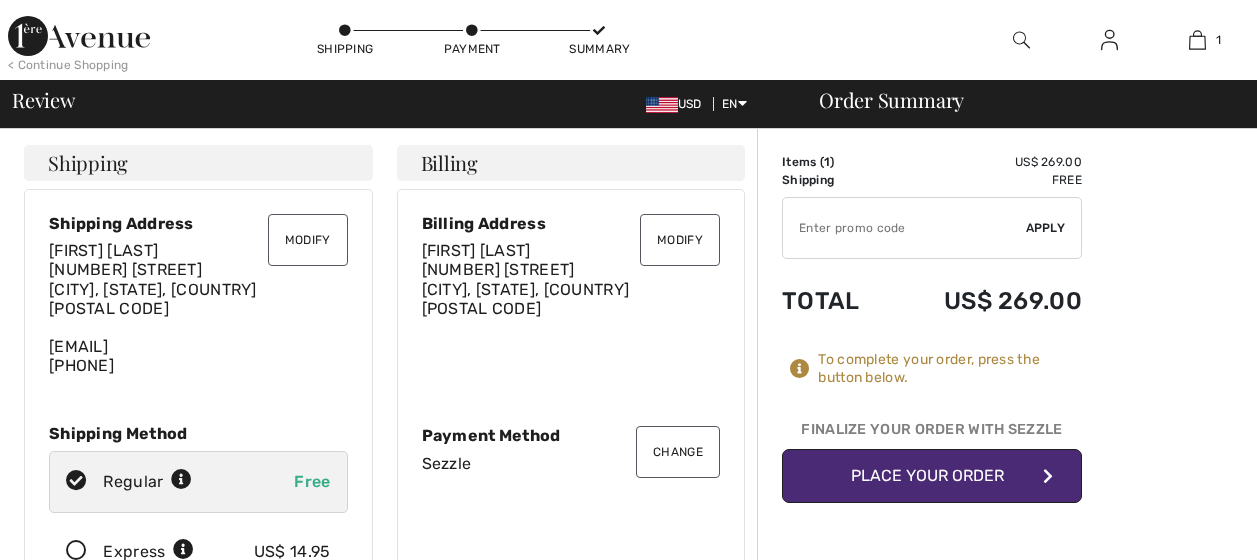 scroll, scrollTop: 0, scrollLeft: 0, axis: both 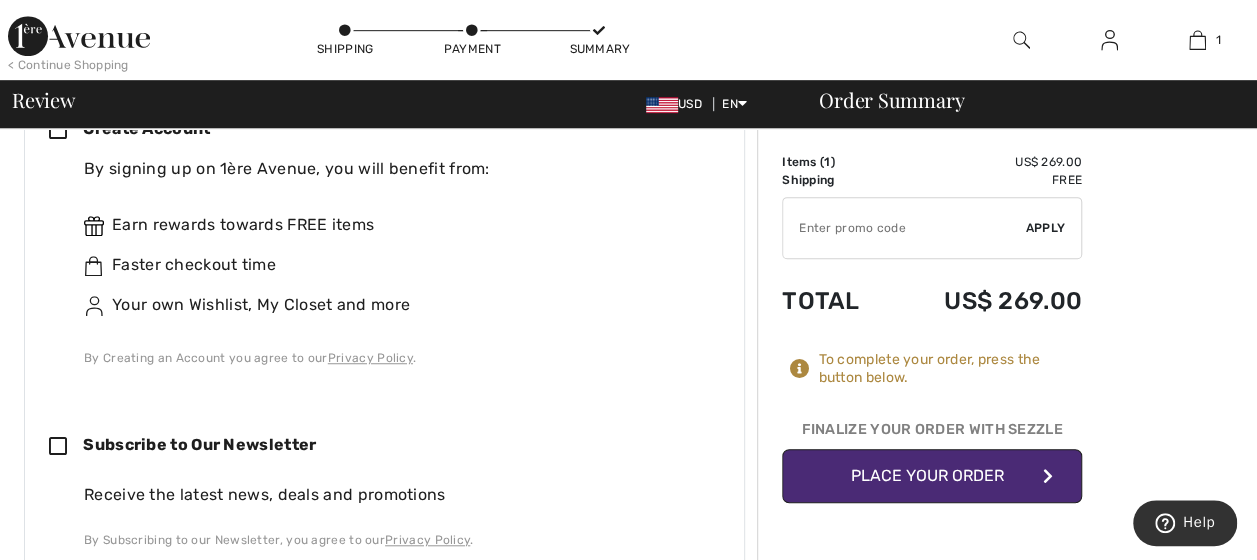 click at bounding box center (1048, 476) 